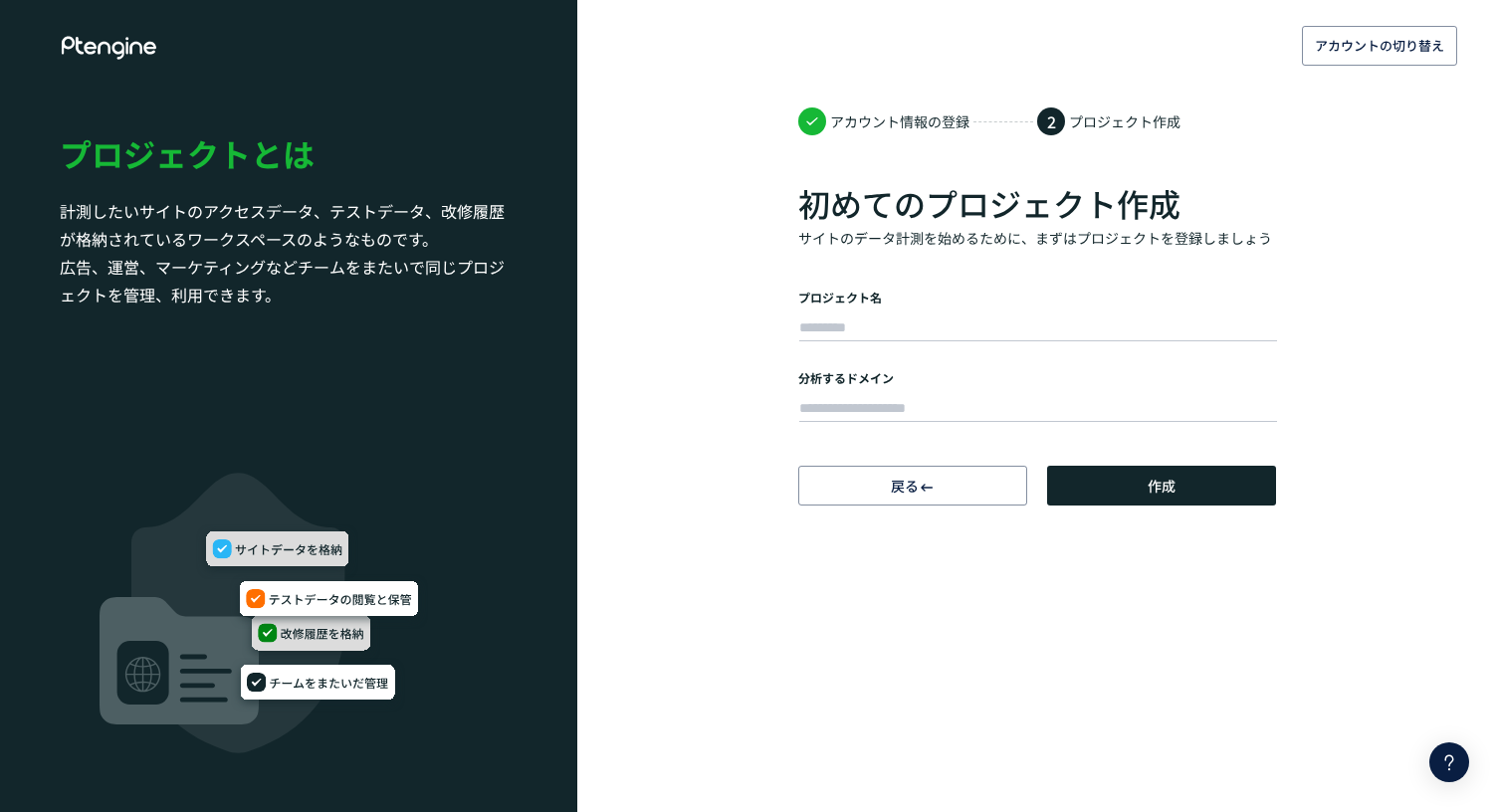 scroll, scrollTop: 0, scrollLeft: 0, axis: both 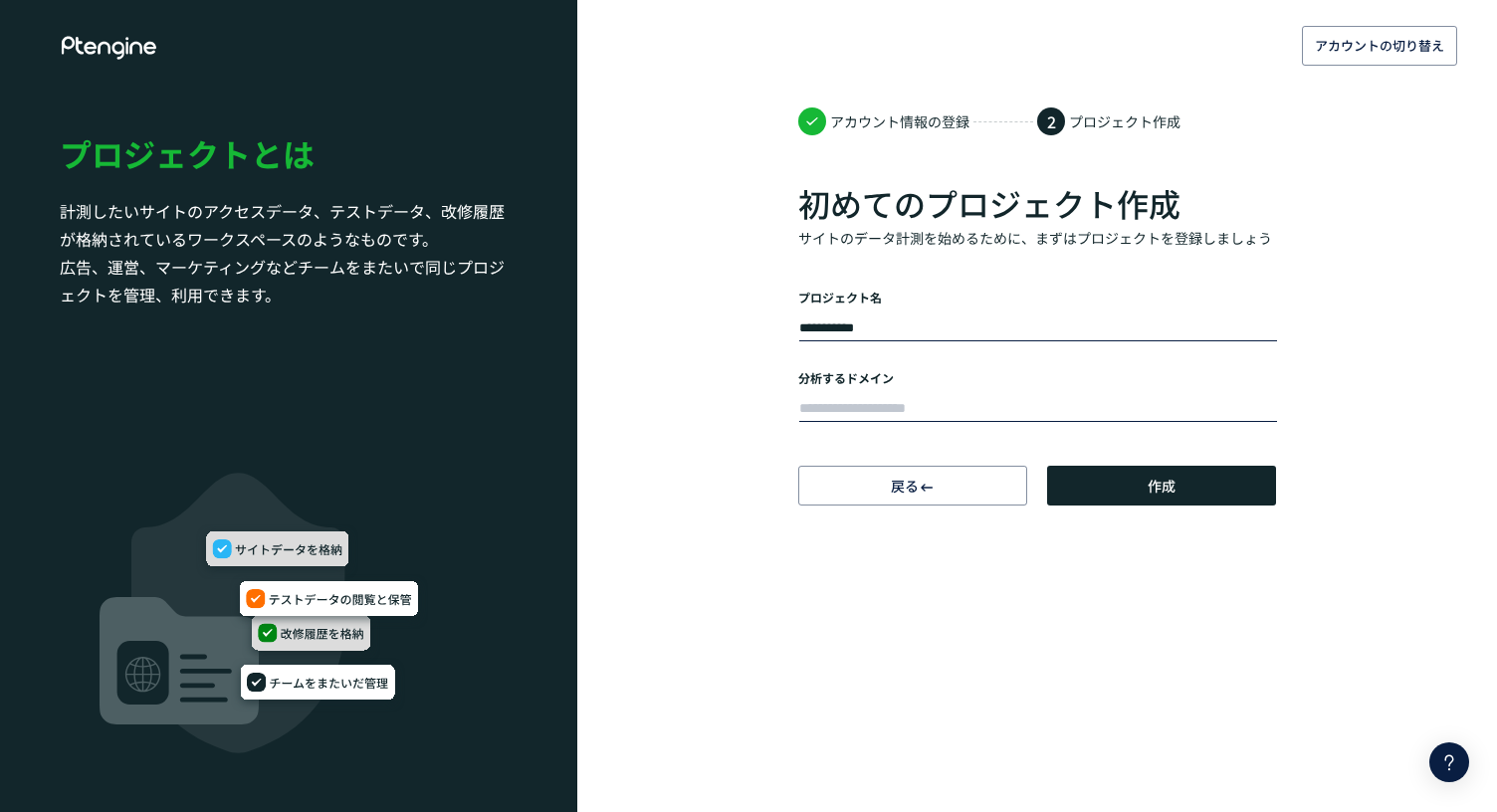 type on "**********" 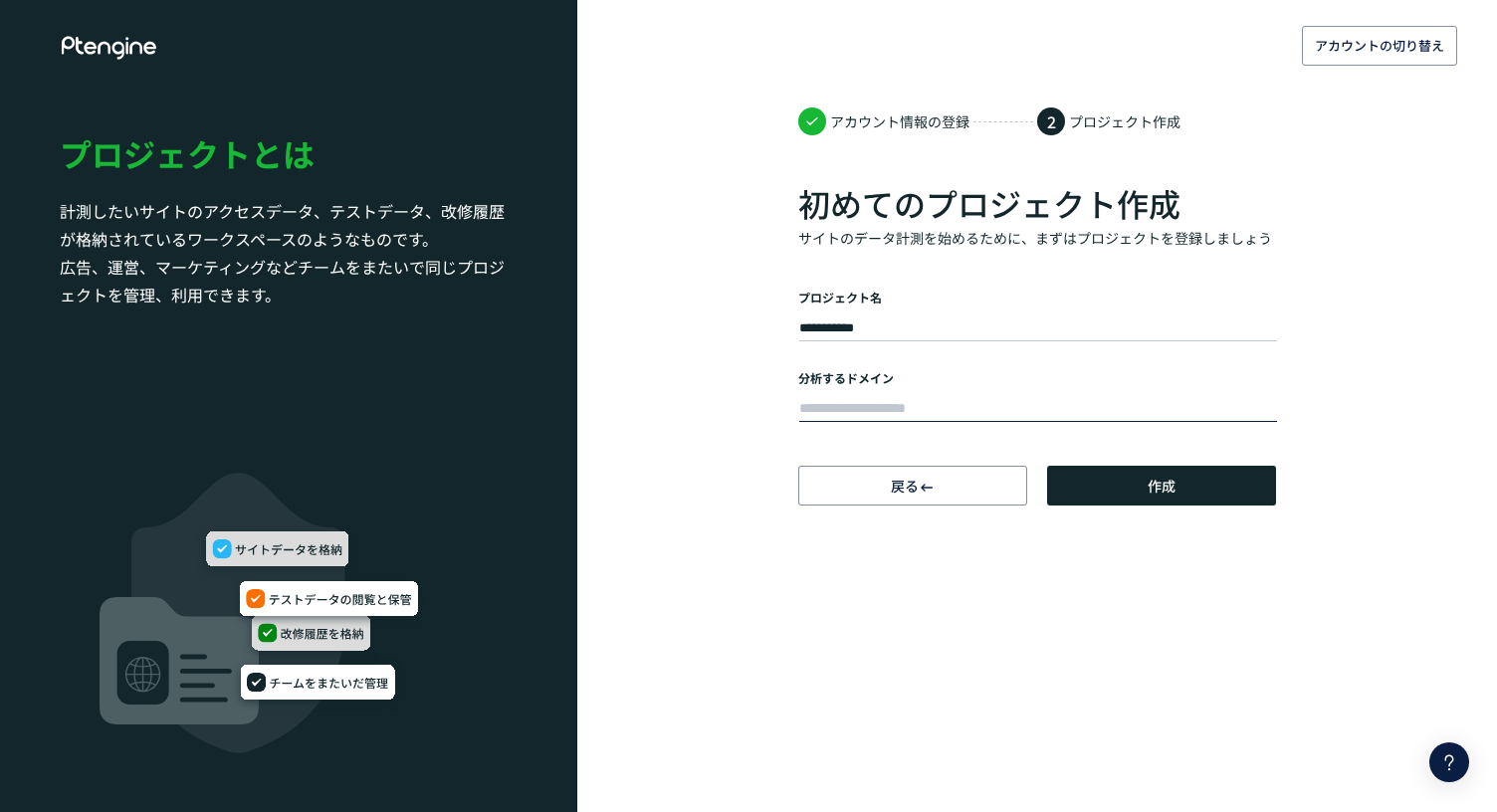 paste on "**********" 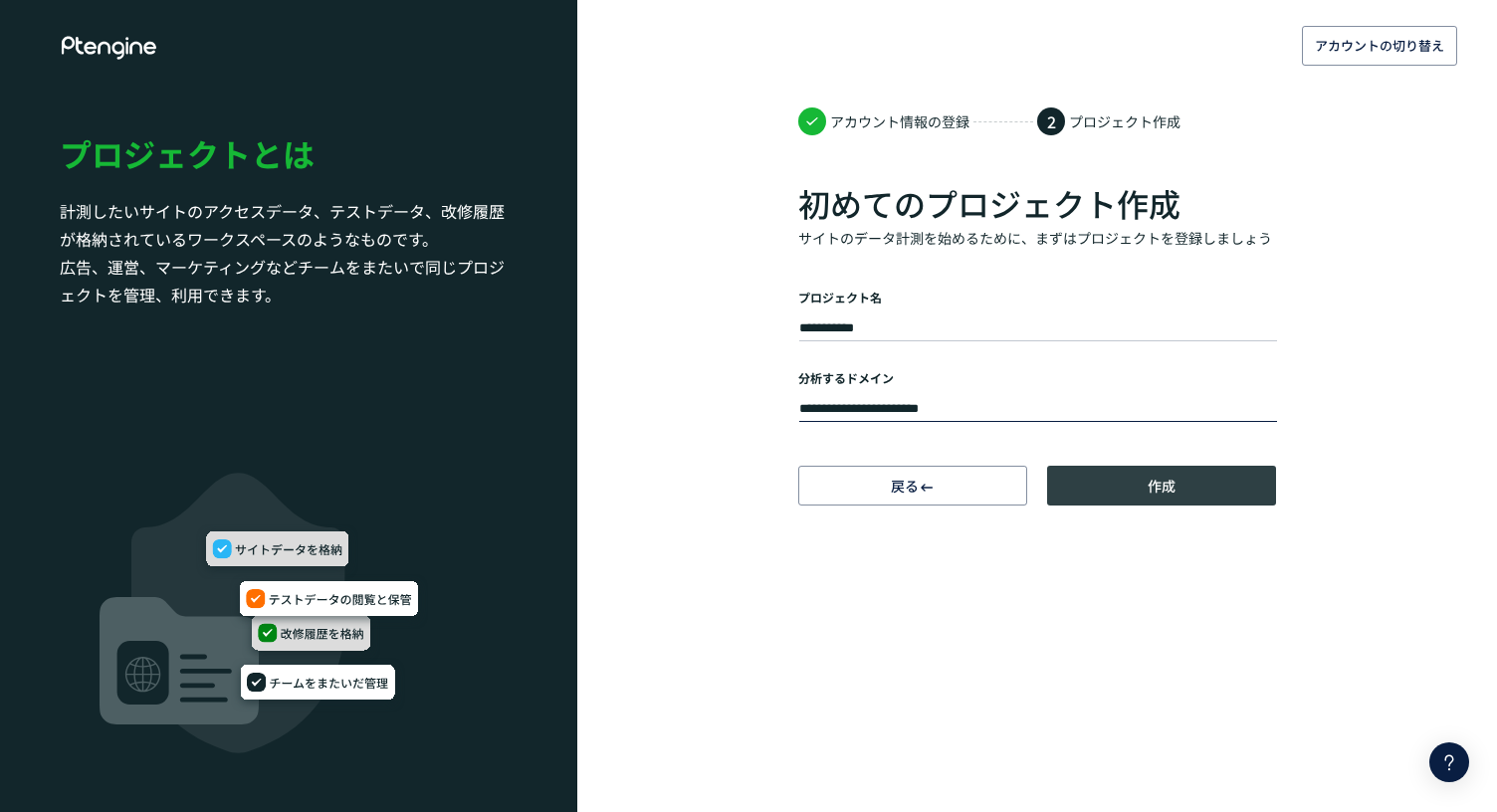 type on "**********" 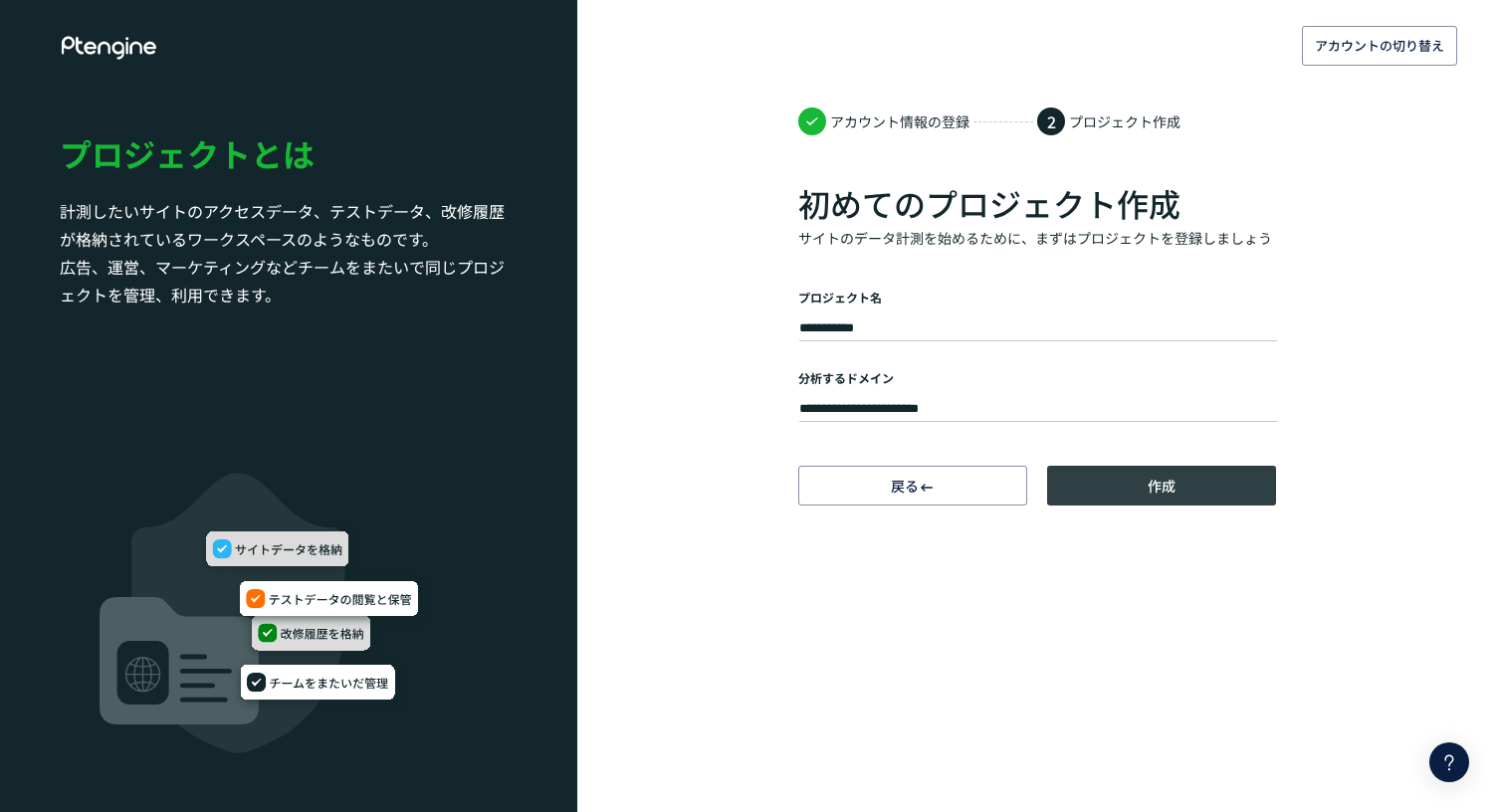 click on "作成" at bounding box center [1162, 486] 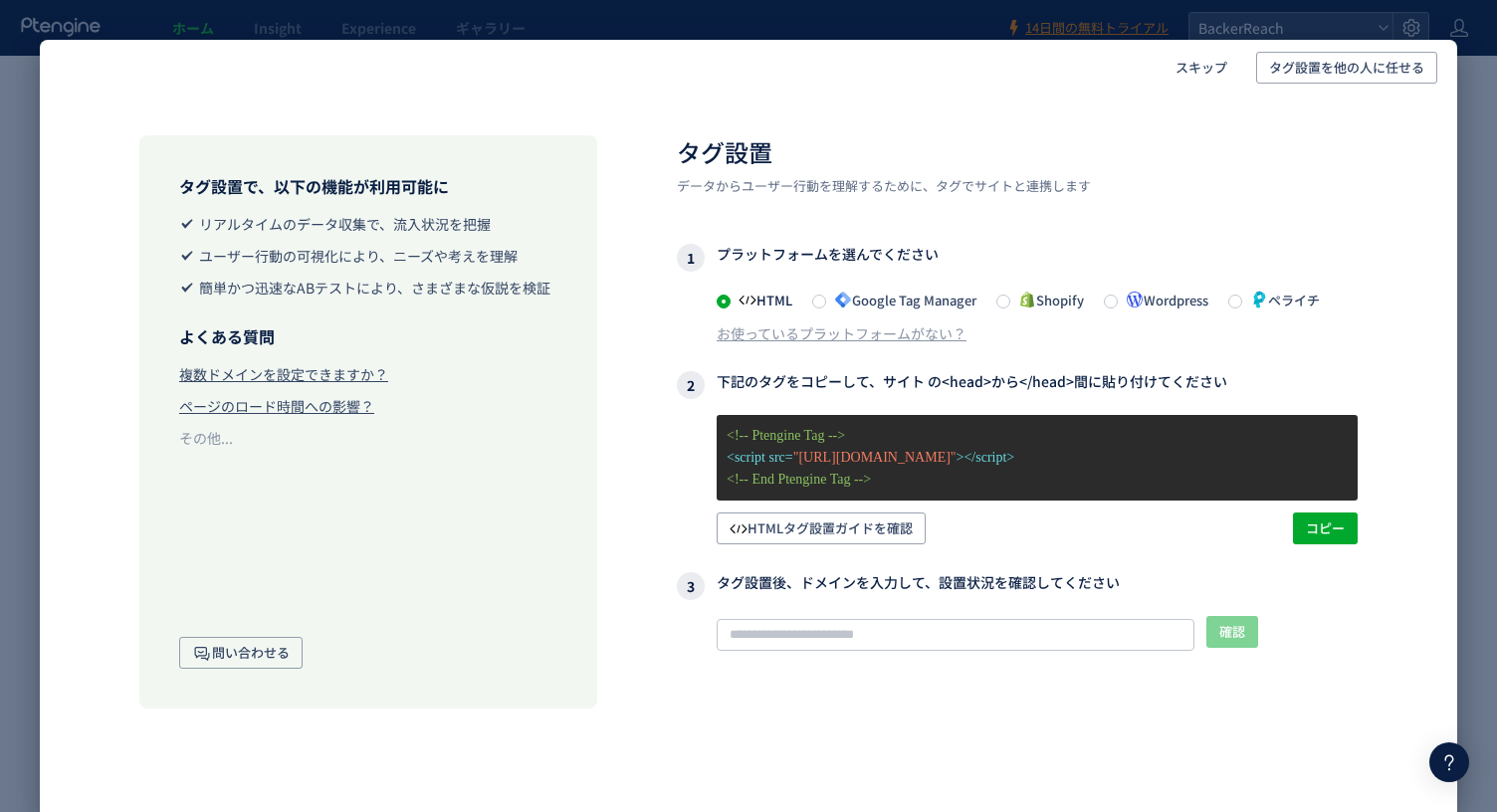 click on "Wordpress" at bounding box center (1163, 300) 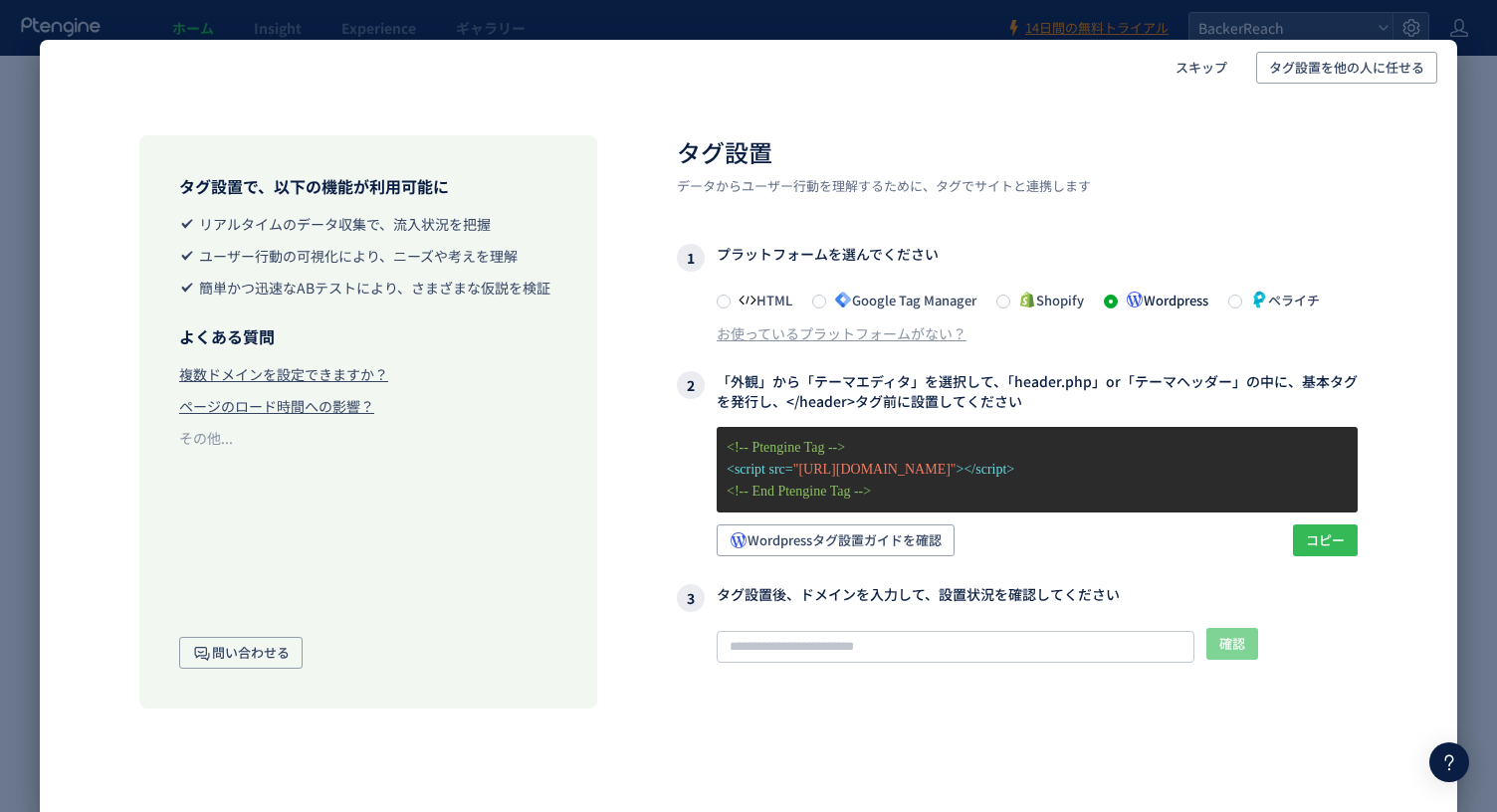 click on "コピー" at bounding box center (1325, 540) 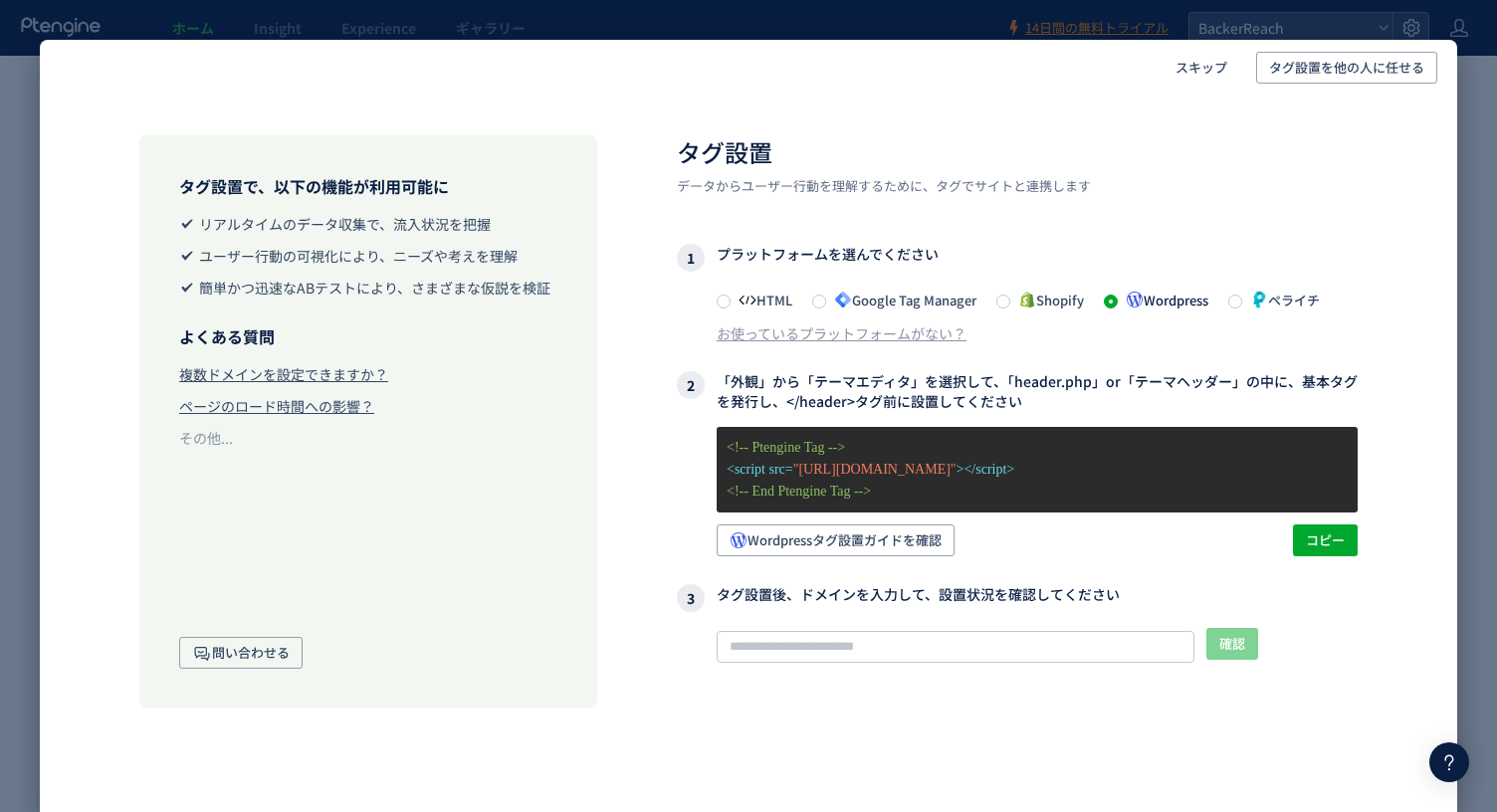 click on "<!-- Ptengine Tag -->  <script src= "[URL][DOMAIN_NAME]" ></script>  <!-- End Ptengine Tag -->" at bounding box center [1037, 470] 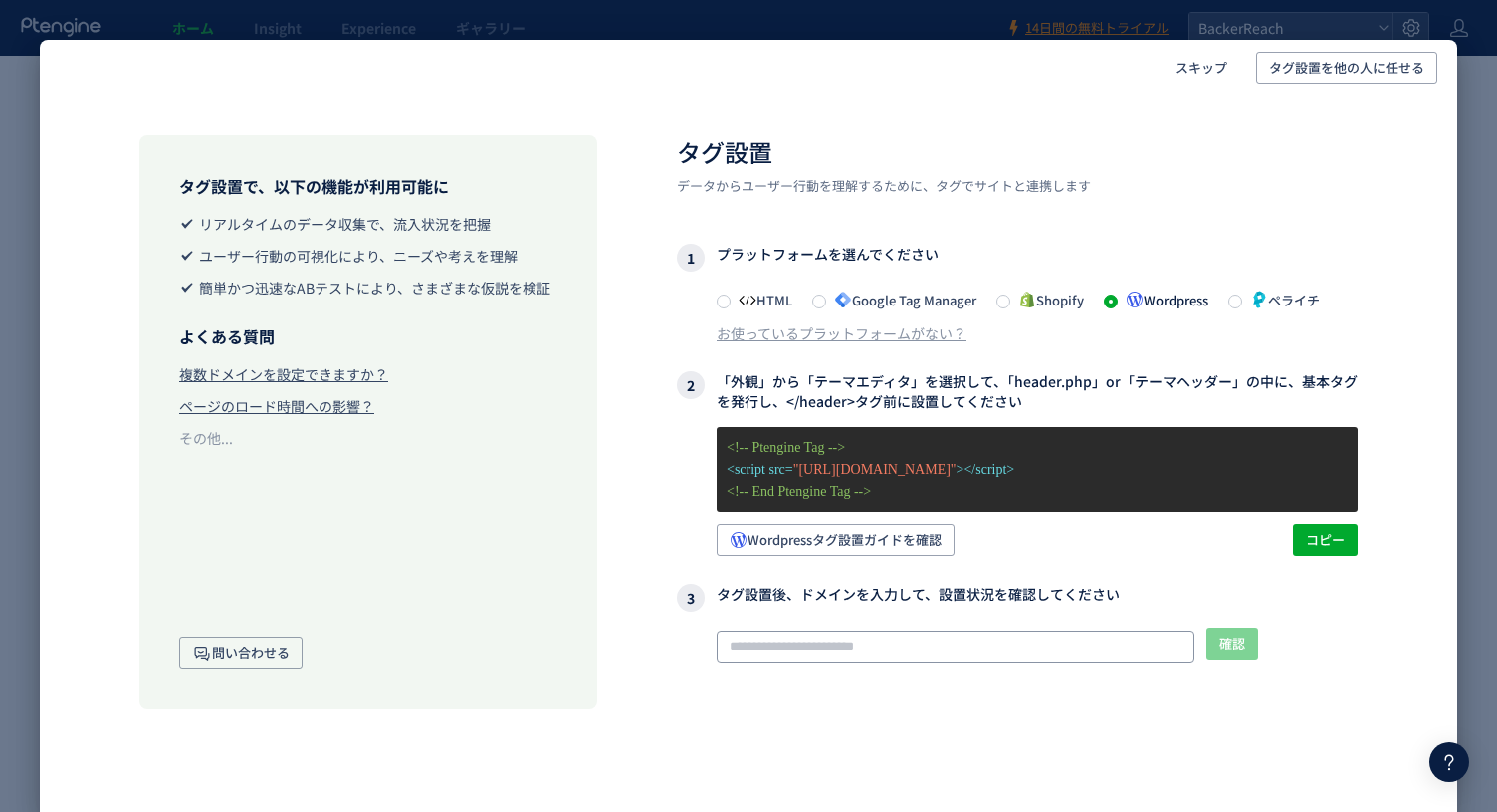 click 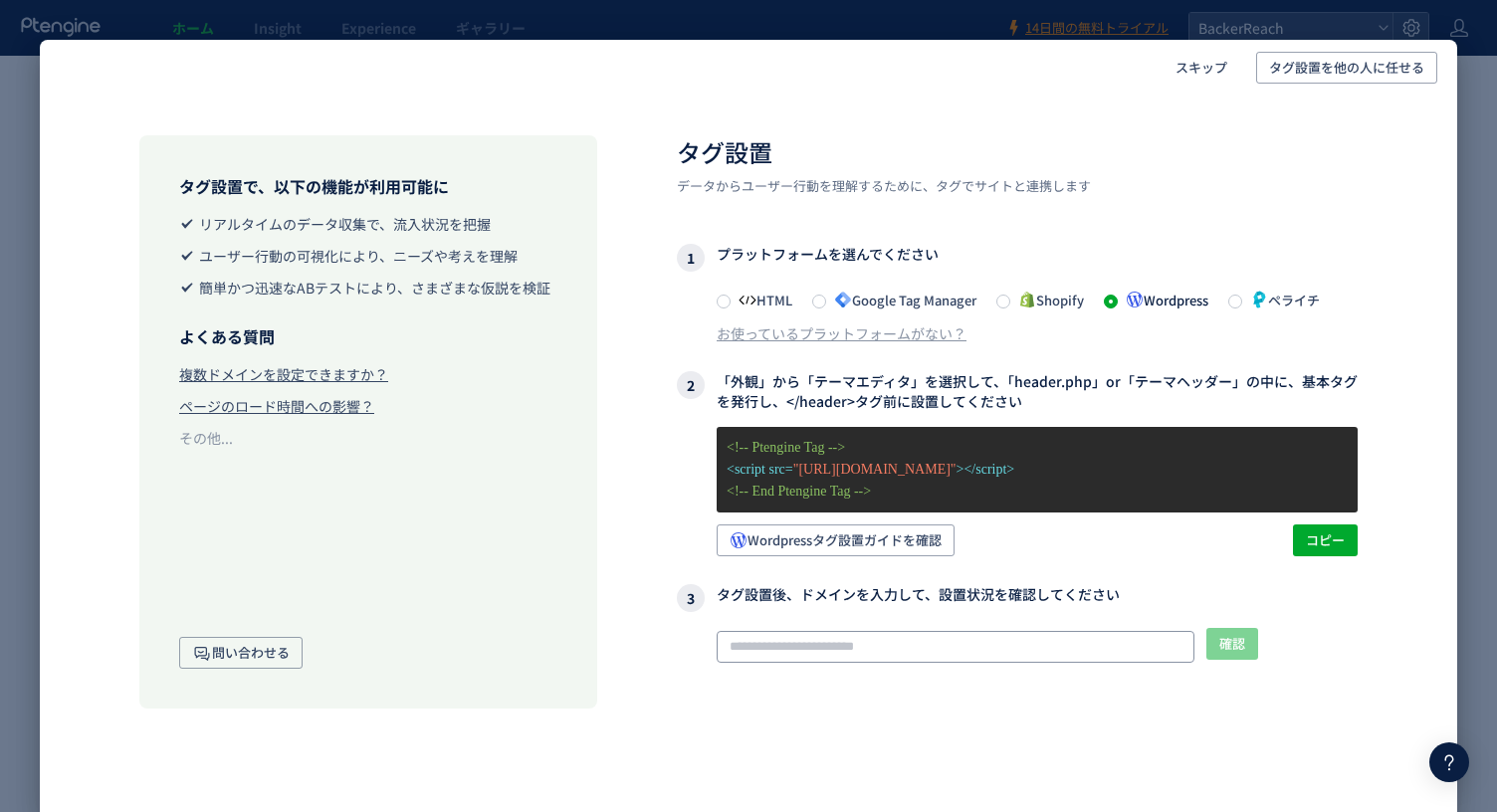 paste on "**********" 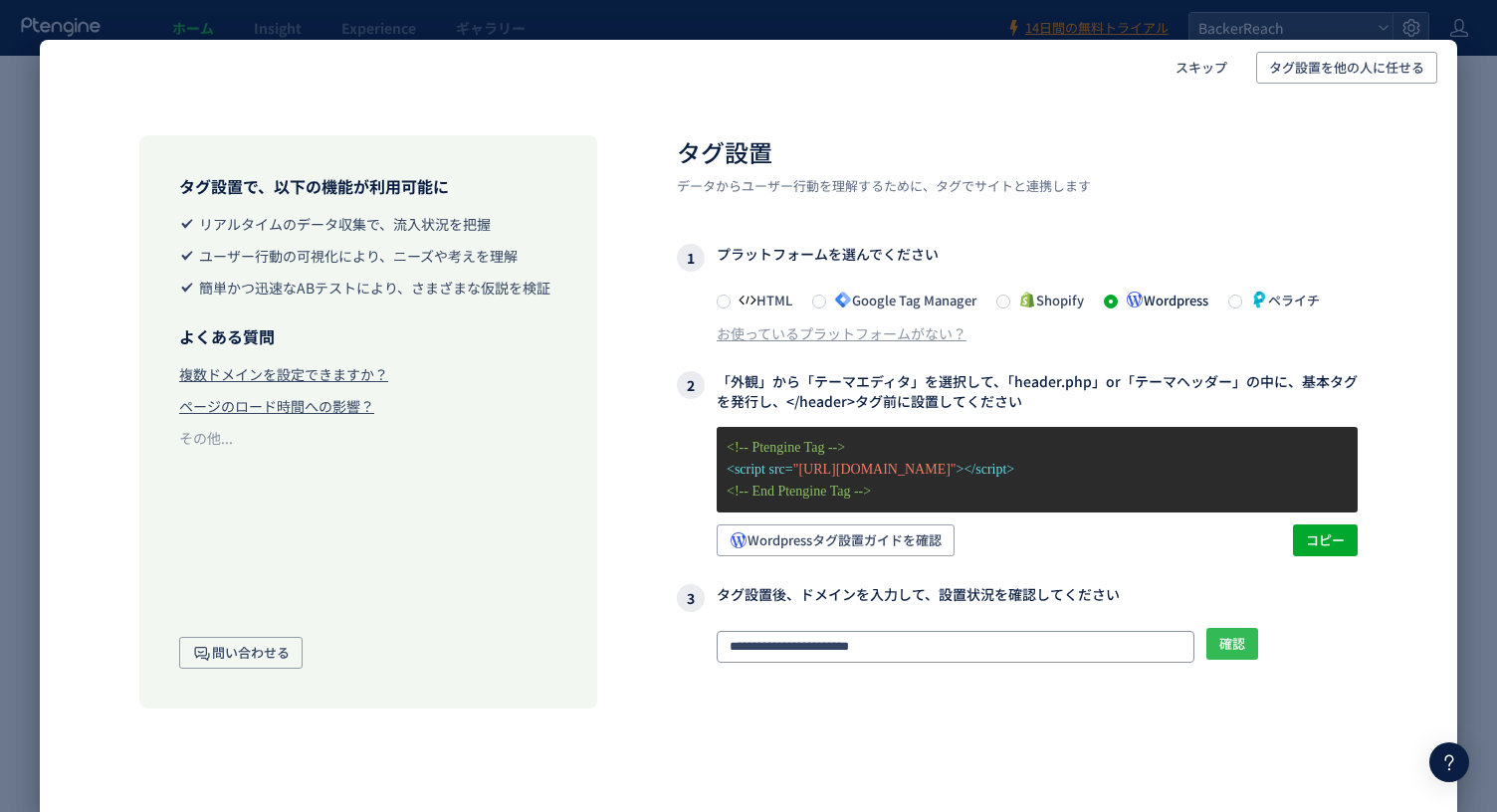 type on "**********" 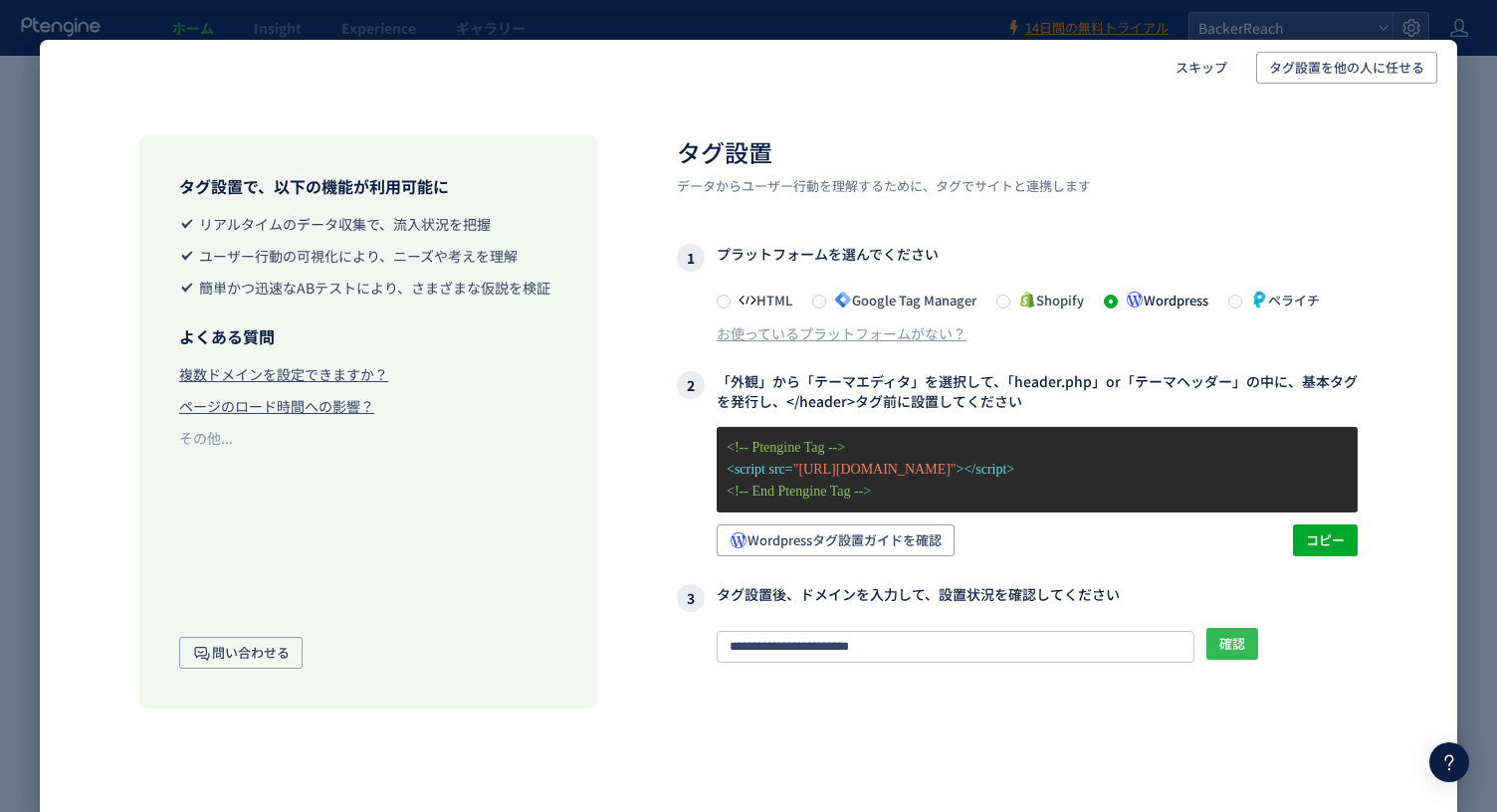 click on "確認" at bounding box center (1232, 644) 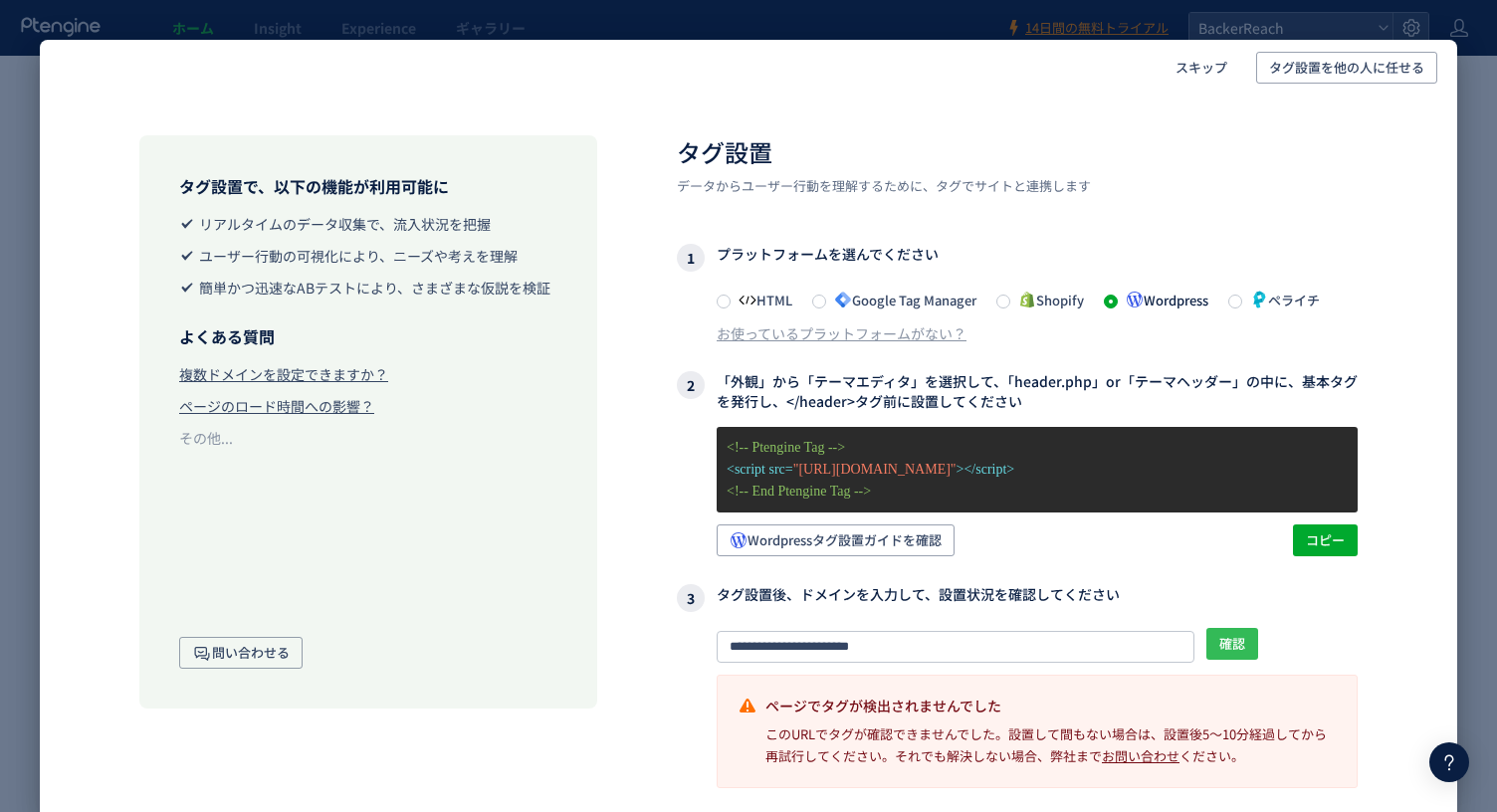 click on "確認" at bounding box center [1232, 644] 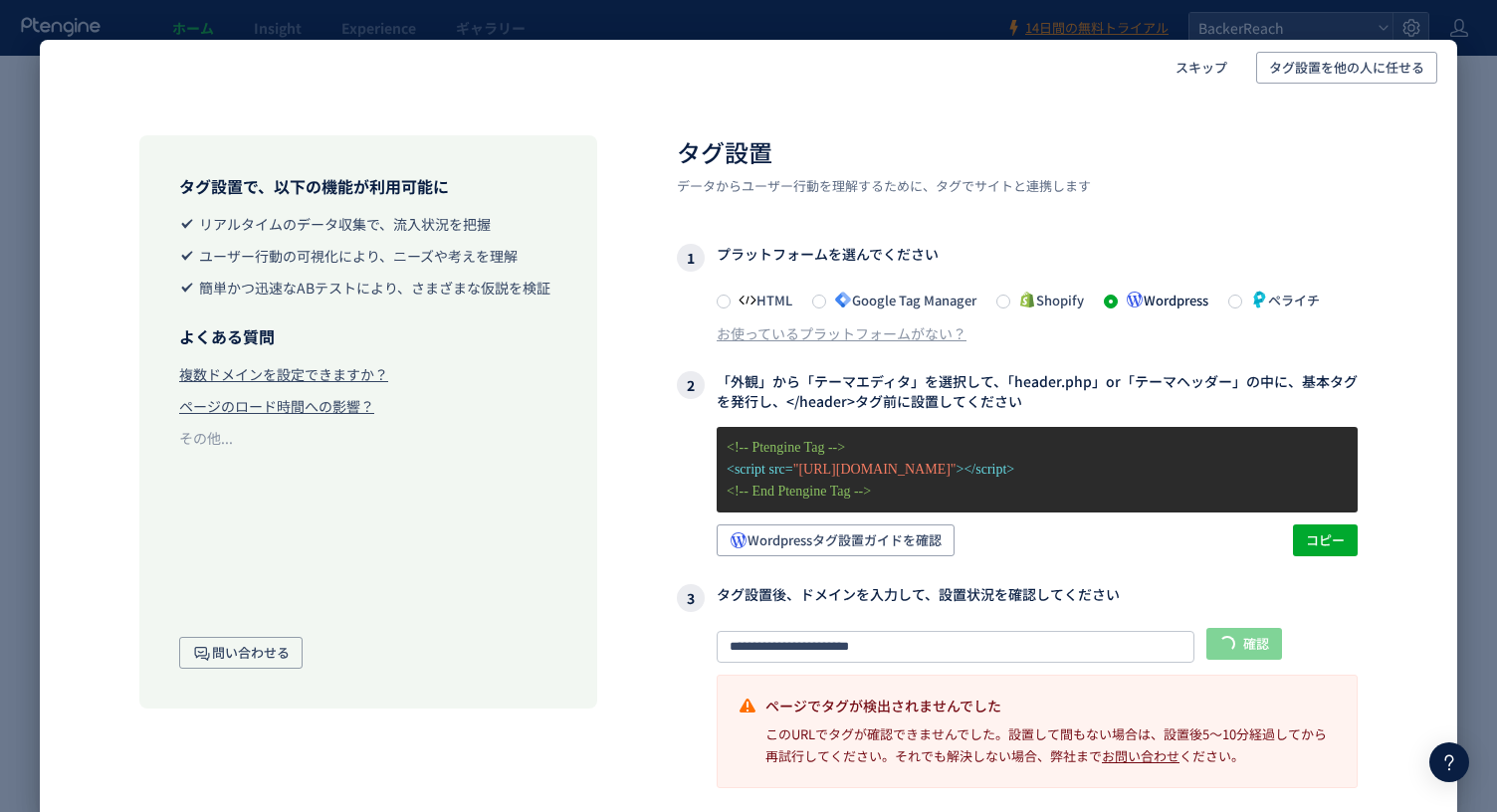 click on "<!-- Ptengine Tag -->" at bounding box center [1037, 448] 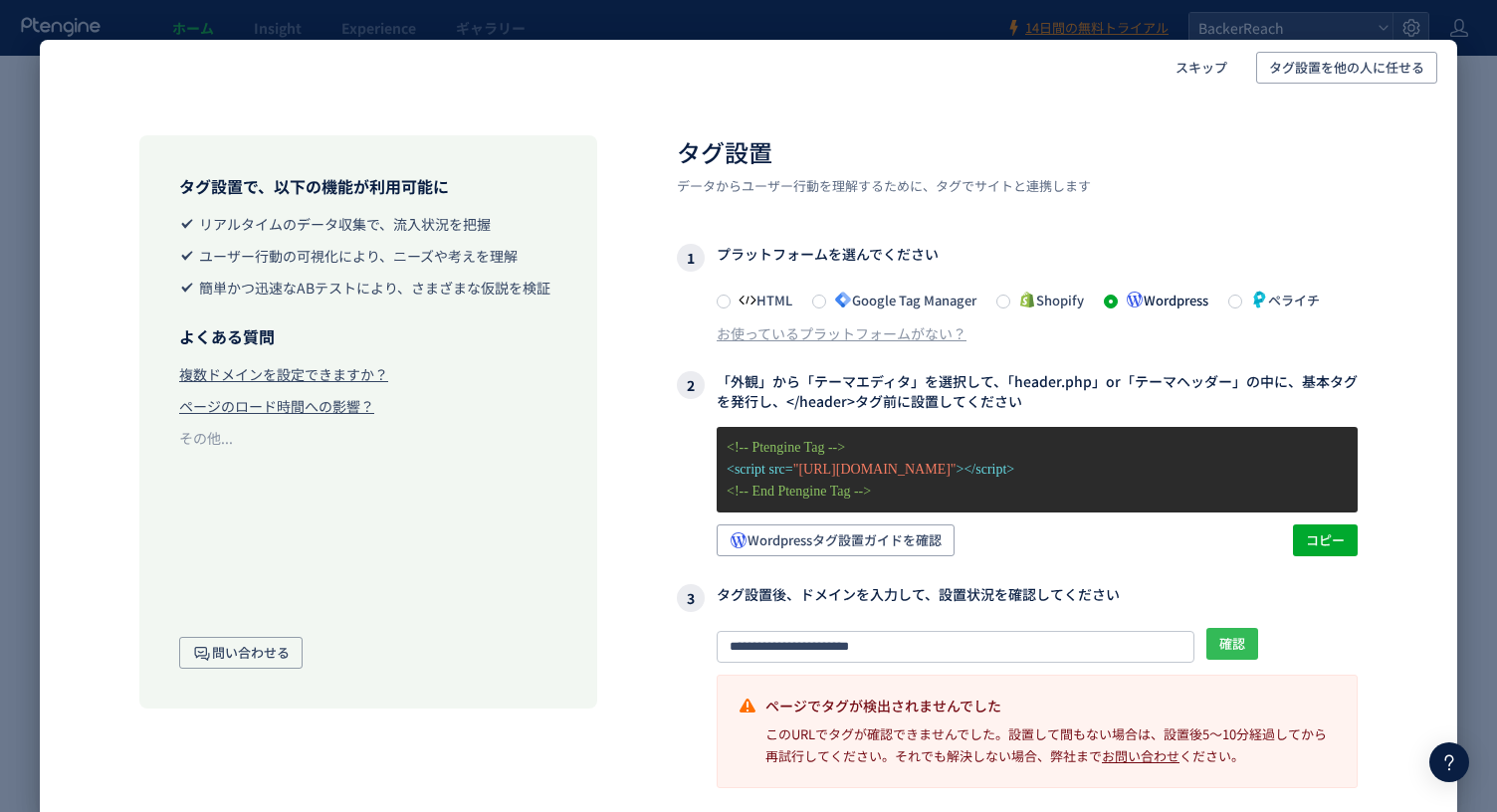 click on "確認" at bounding box center [1232, 644] 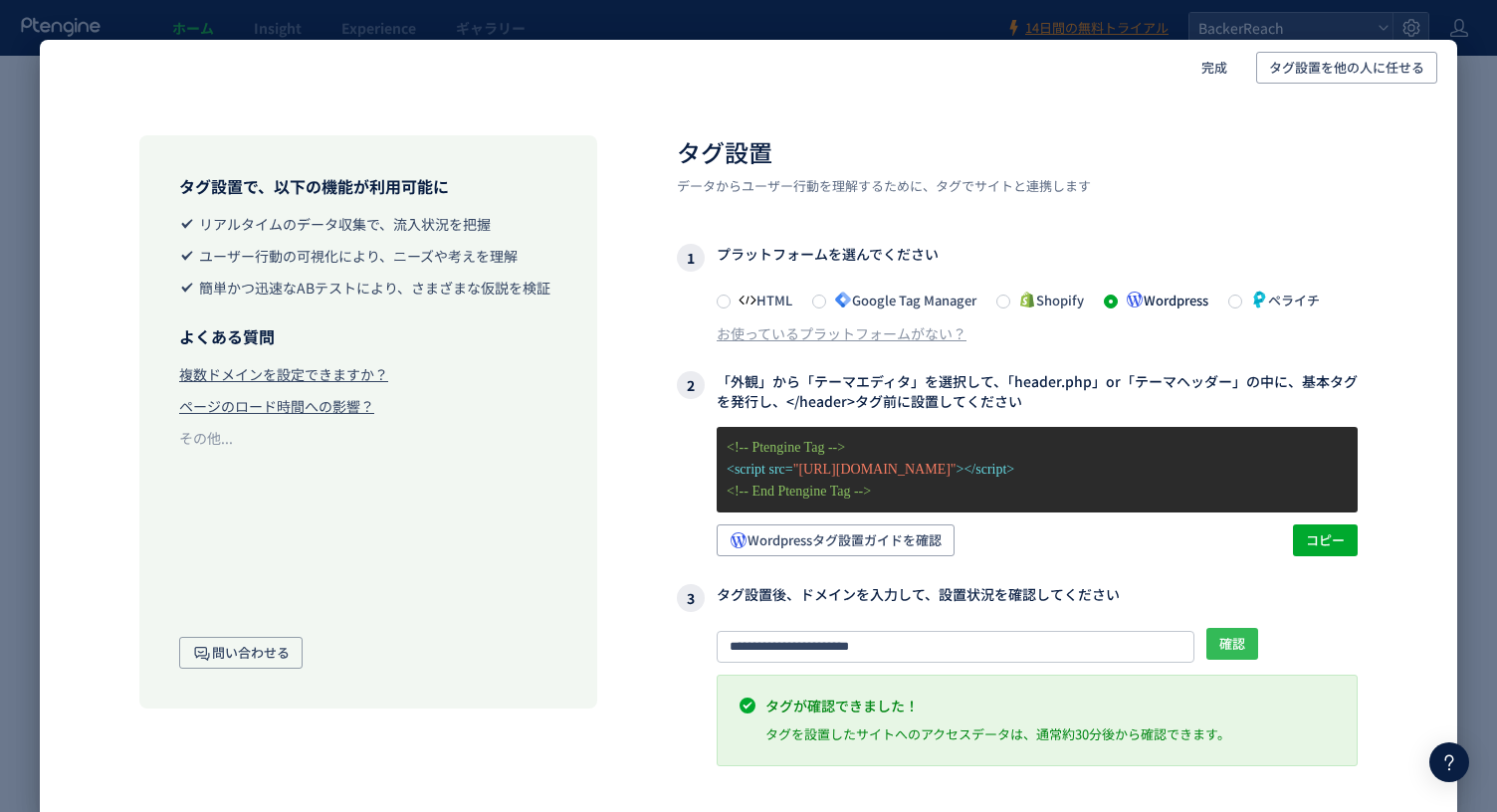 click on "確認" at bounding box center [1232, 644] 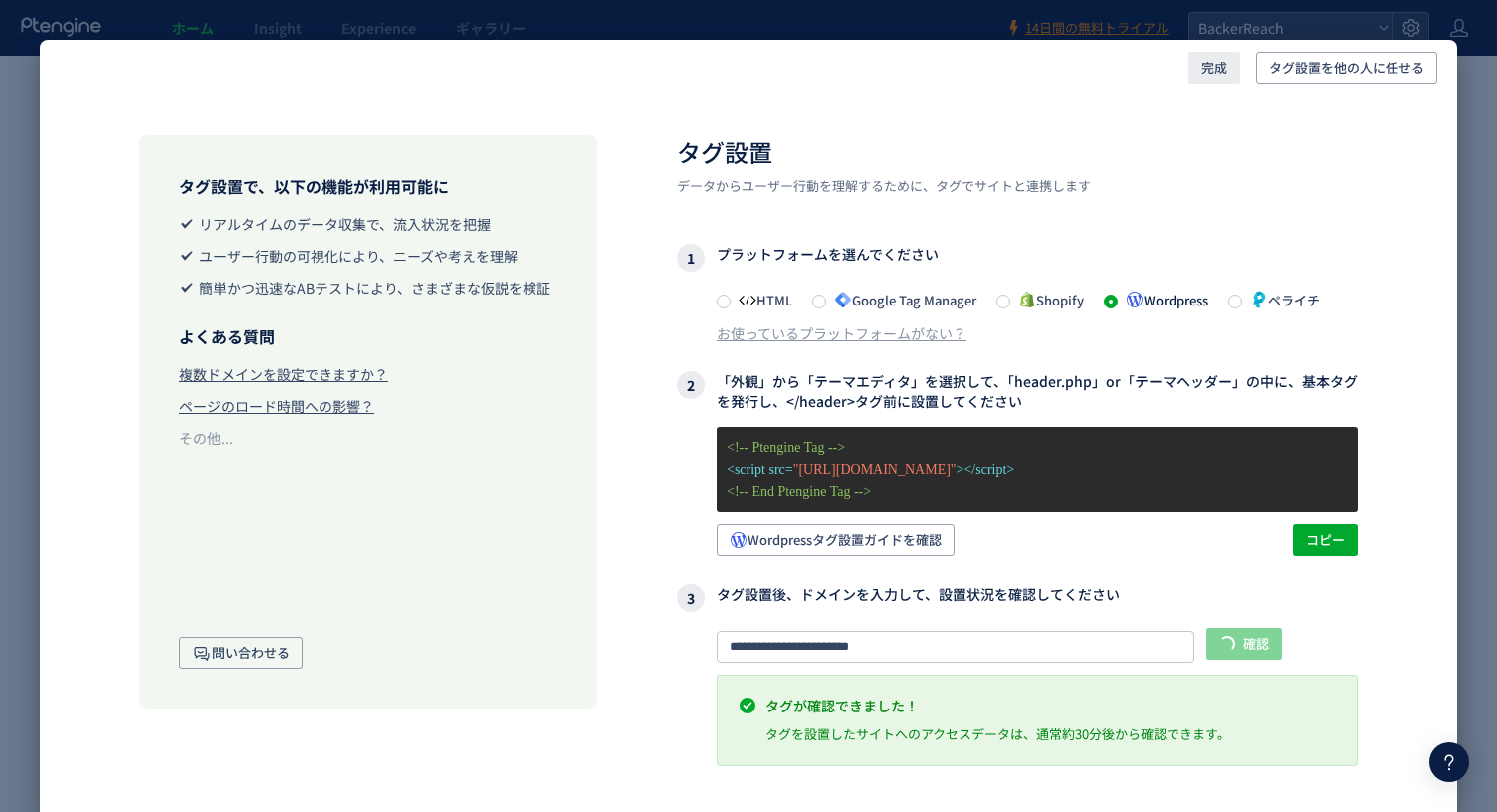 click on "完成" at bounding box center [1214, 68] 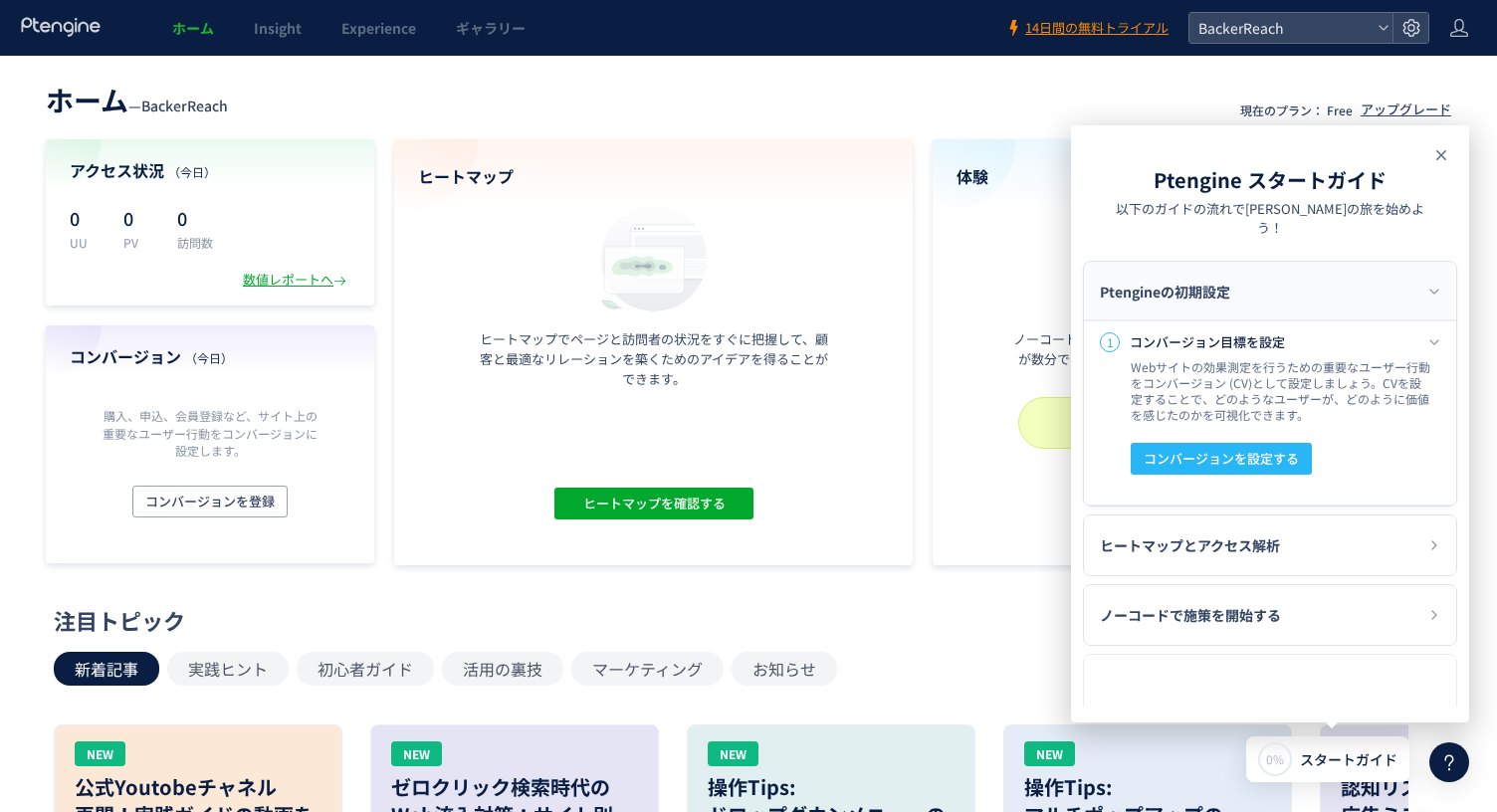 click 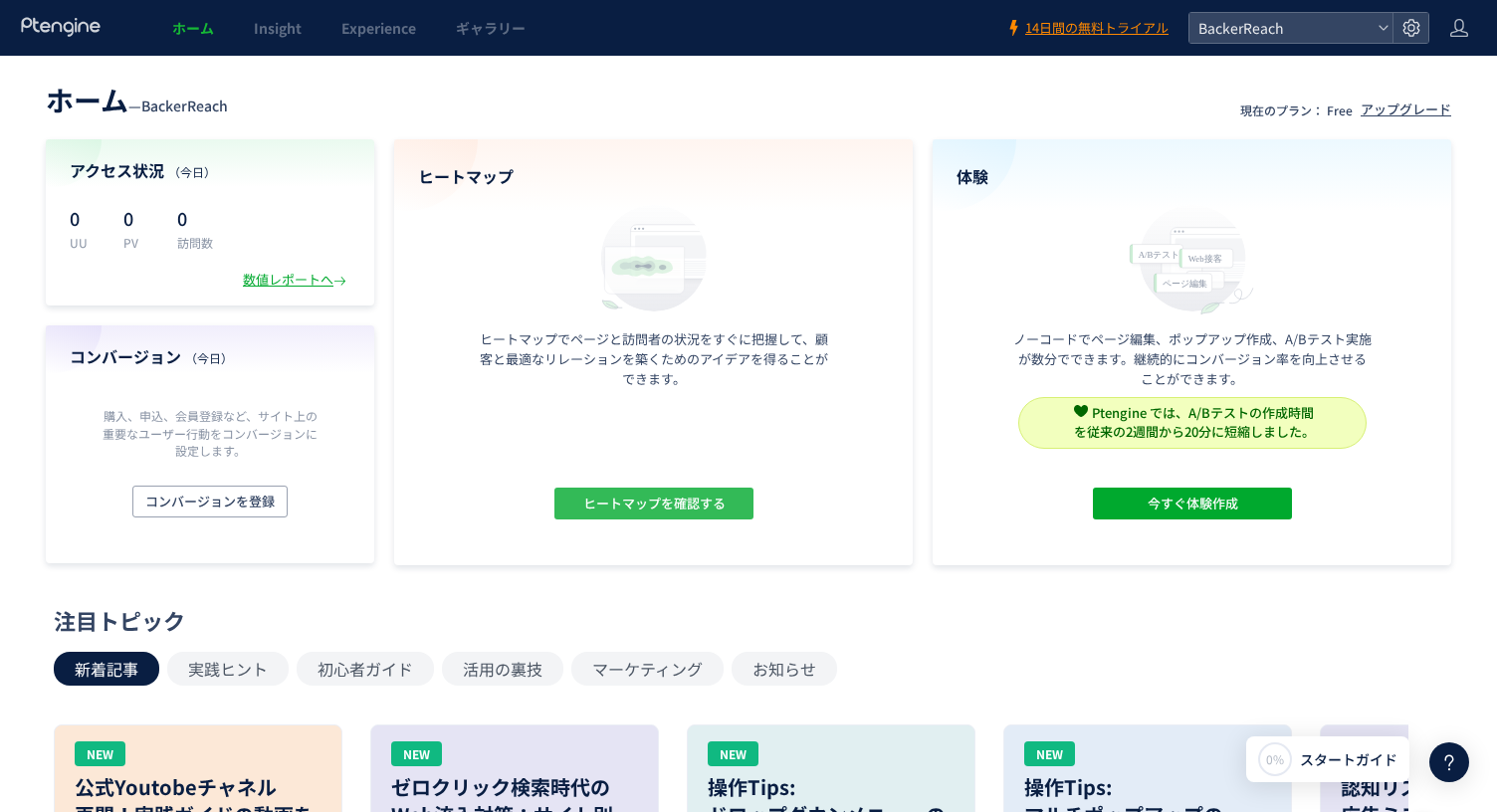 click on "ヒートマップを確認する" at bounding box center [653, 504] 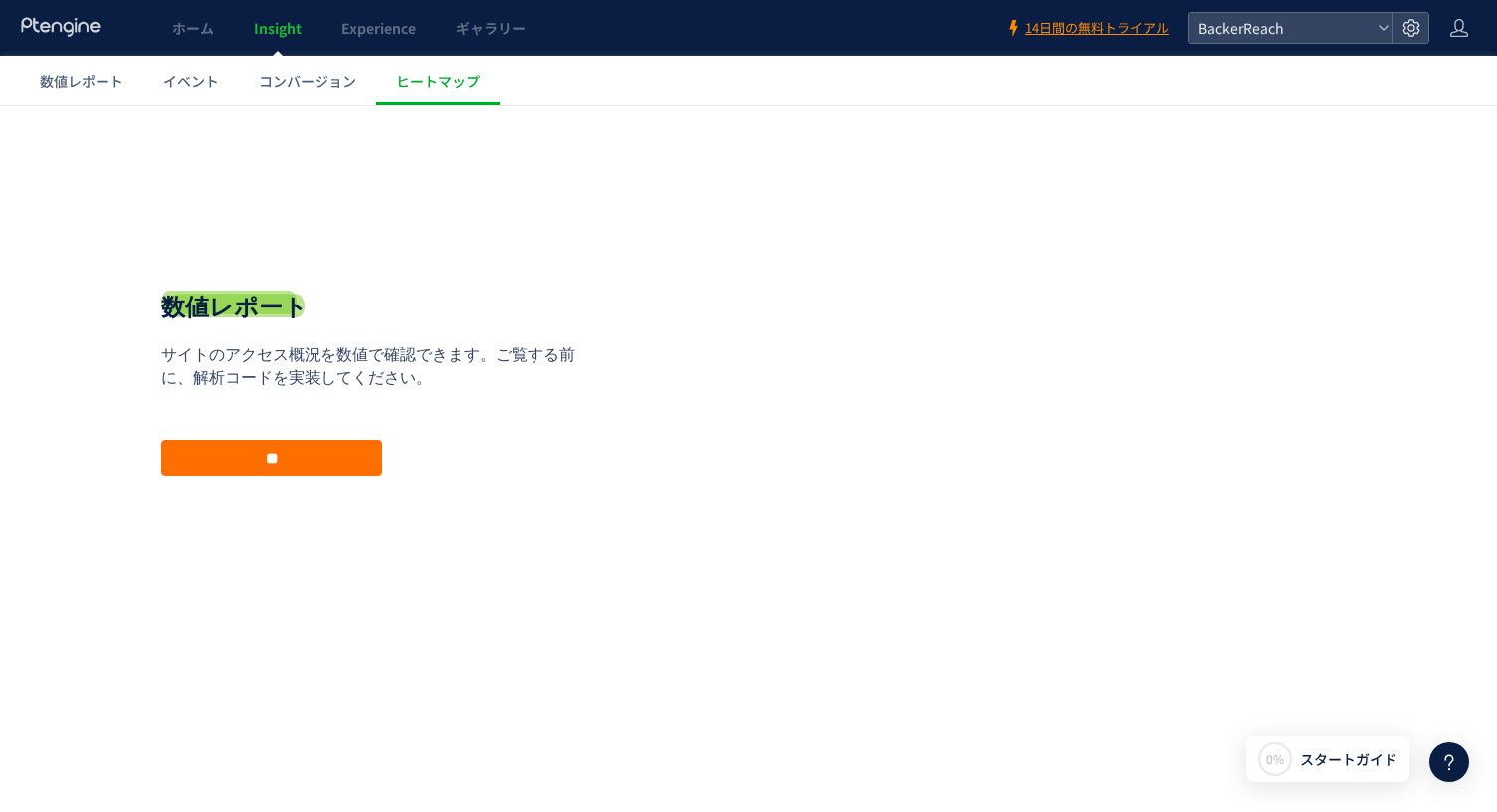 scroll, scrollTop: 0, scrollLeft: 0, axis: both 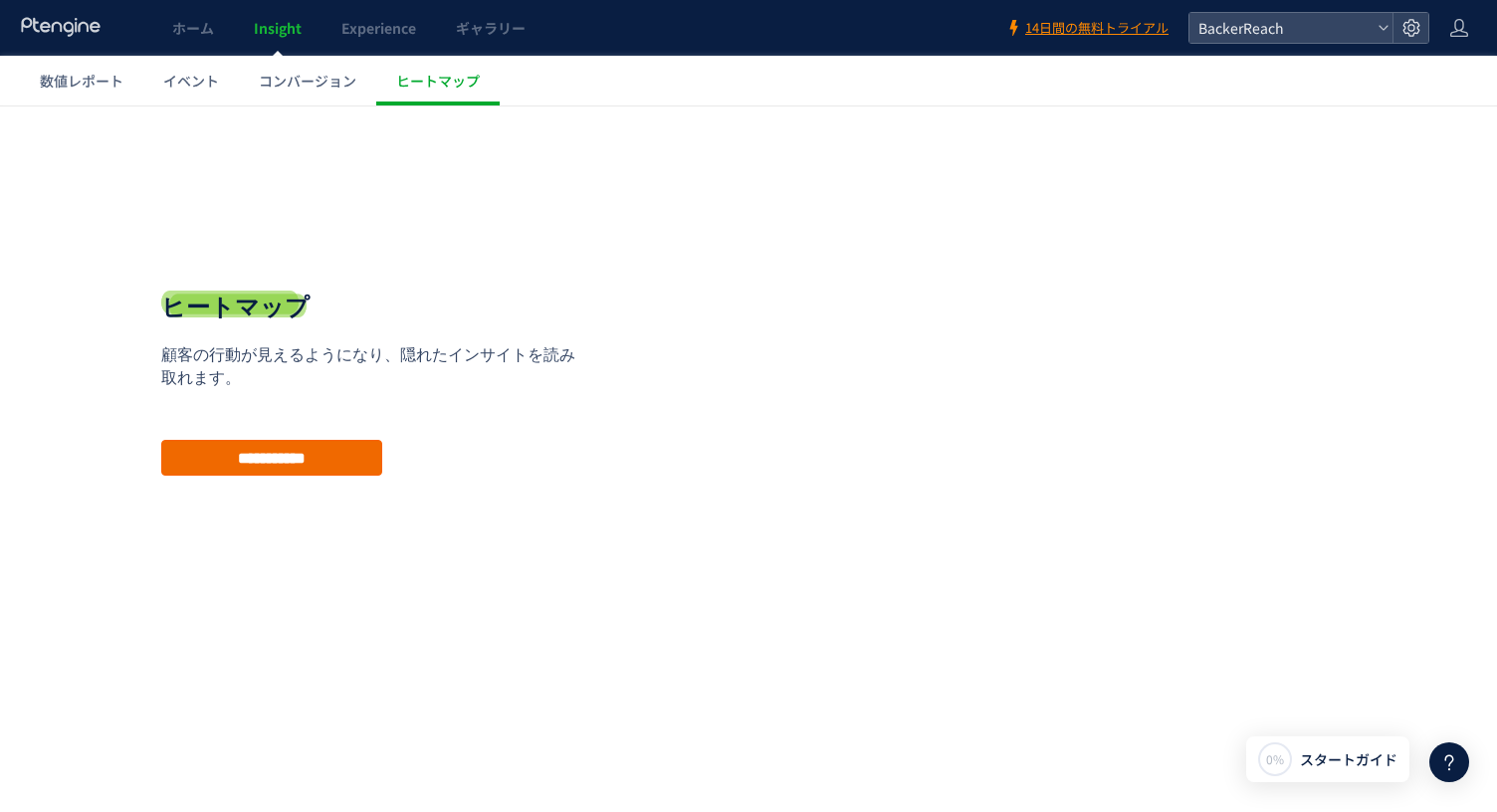 click on "**********" at bounding box center (272, 458) 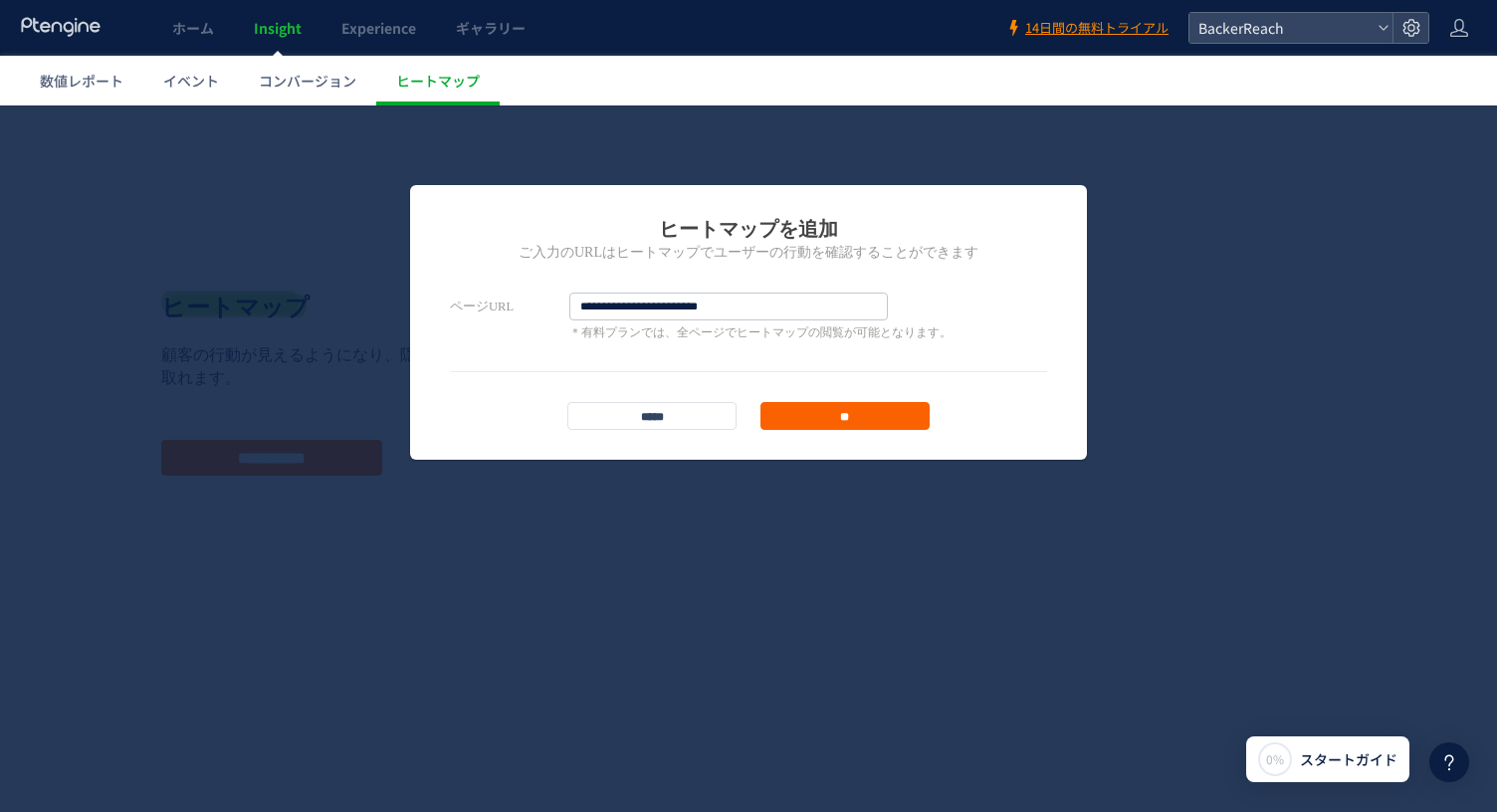 click on "**" at bounding box center [845, 416] 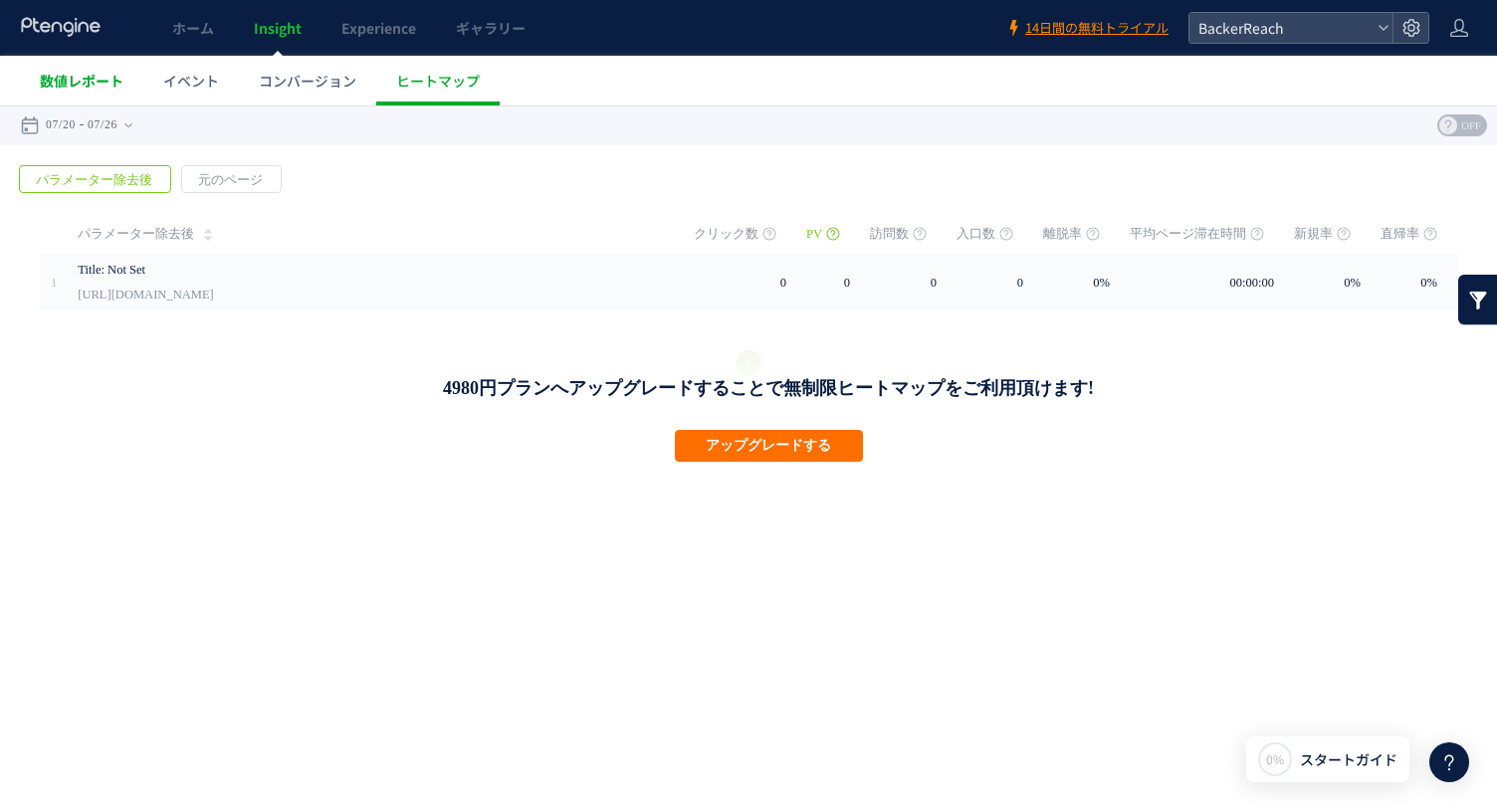 click on "数値レポート" at bounding box center (82, 81) 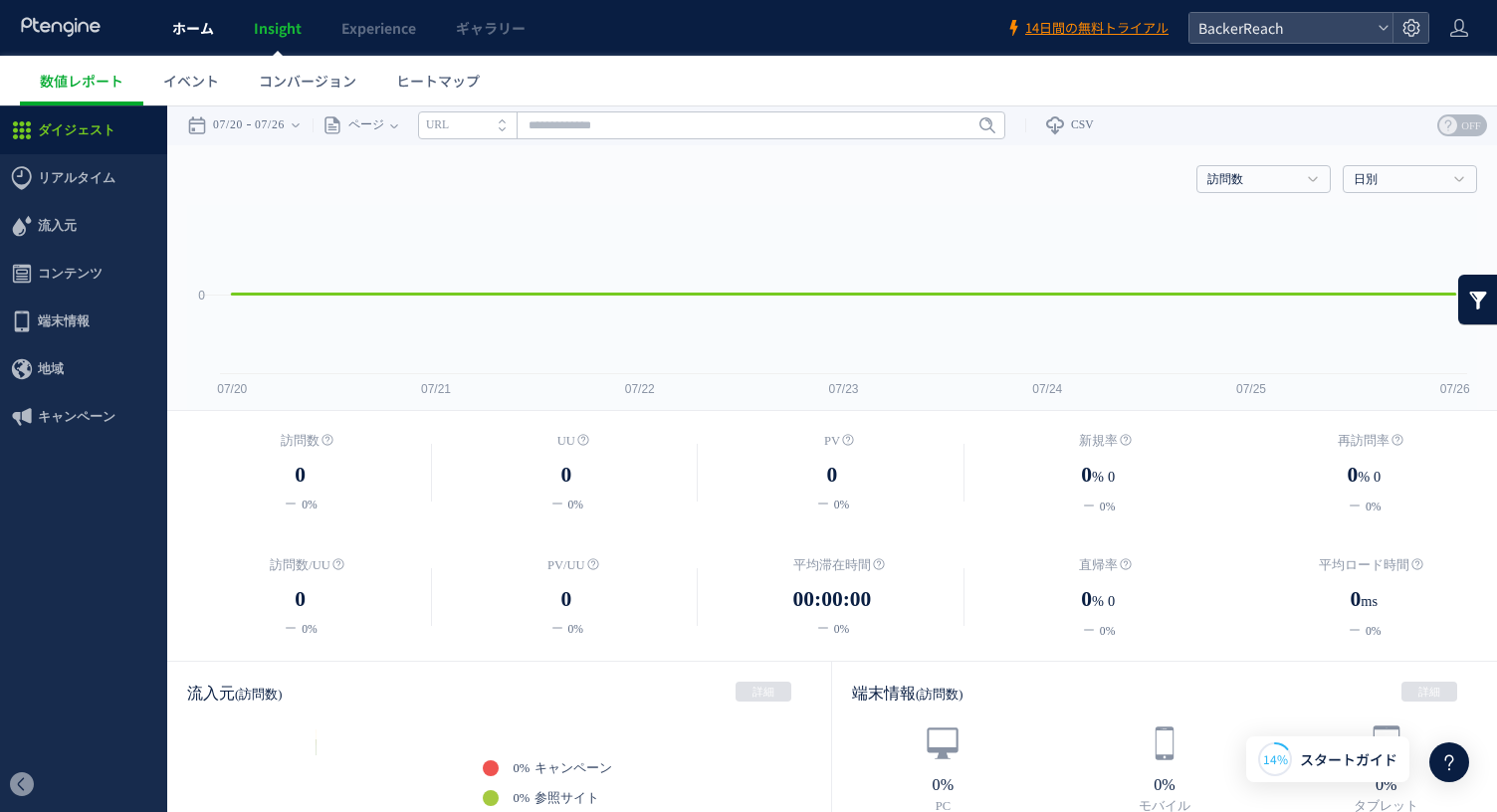 click on "ホーム" at bounding box center (193, 28) 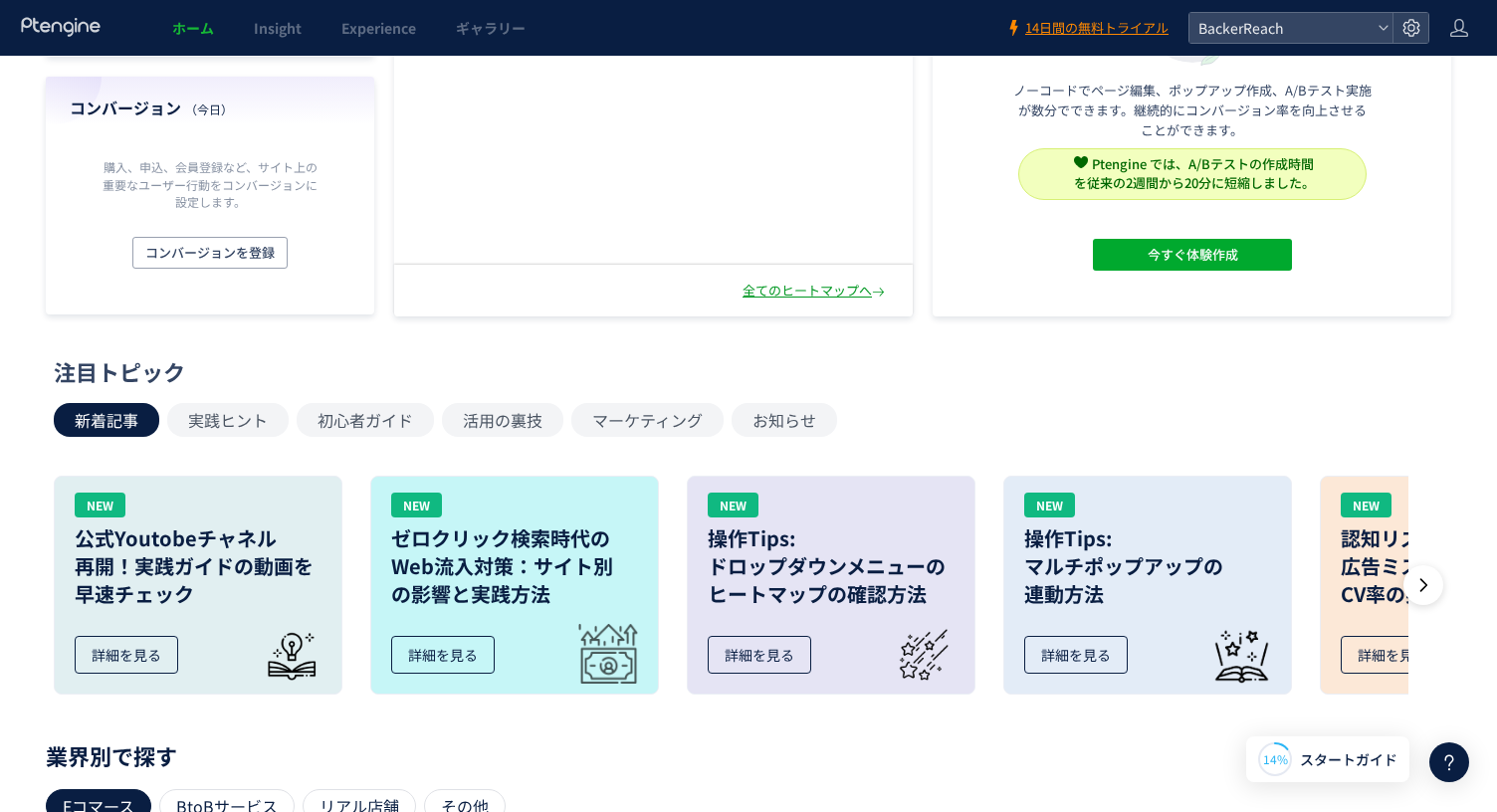 scroll, scrollTop: 0, scrollLeft: 0, axis: both 